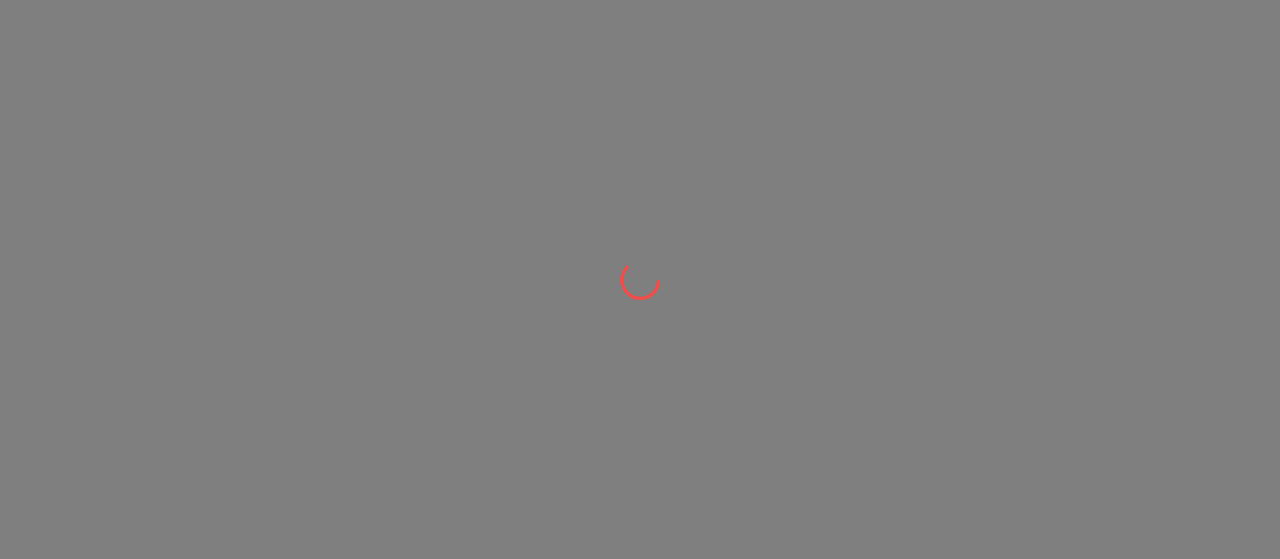 scroll, scrollTop: 0, scrollLeft: 0, axis: both 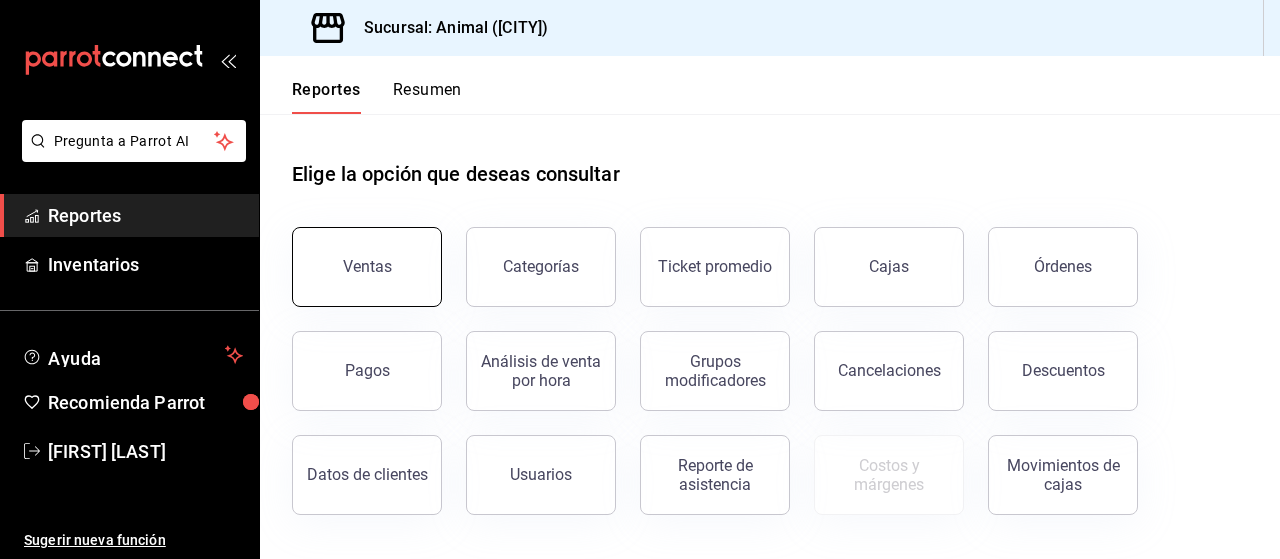 click on "Ventas" at bounding box center [367, 267] 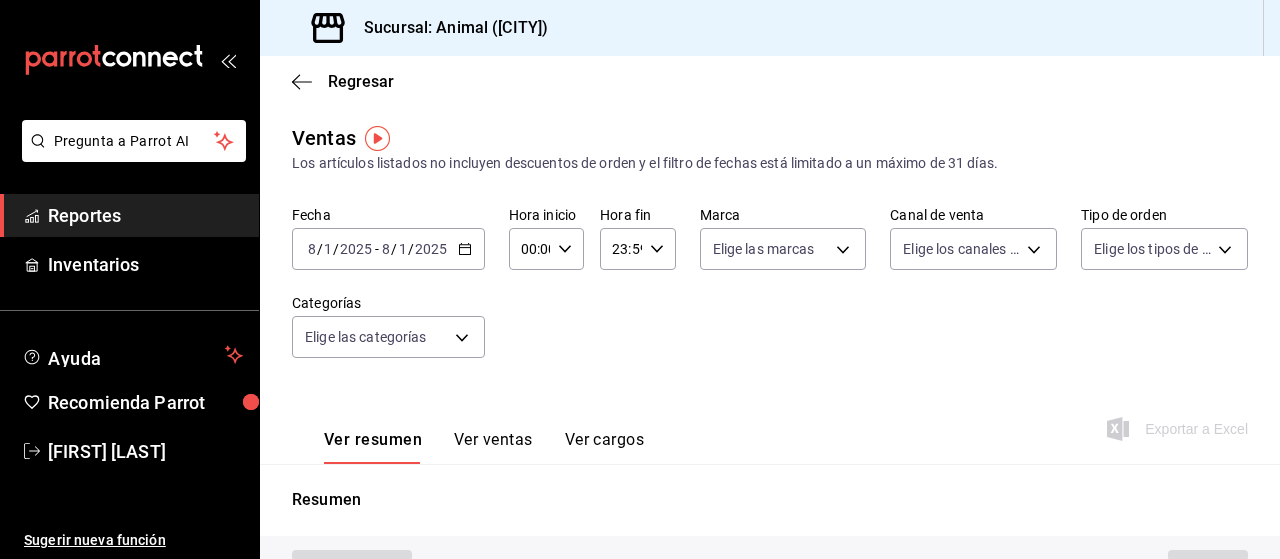 type on "05:00" 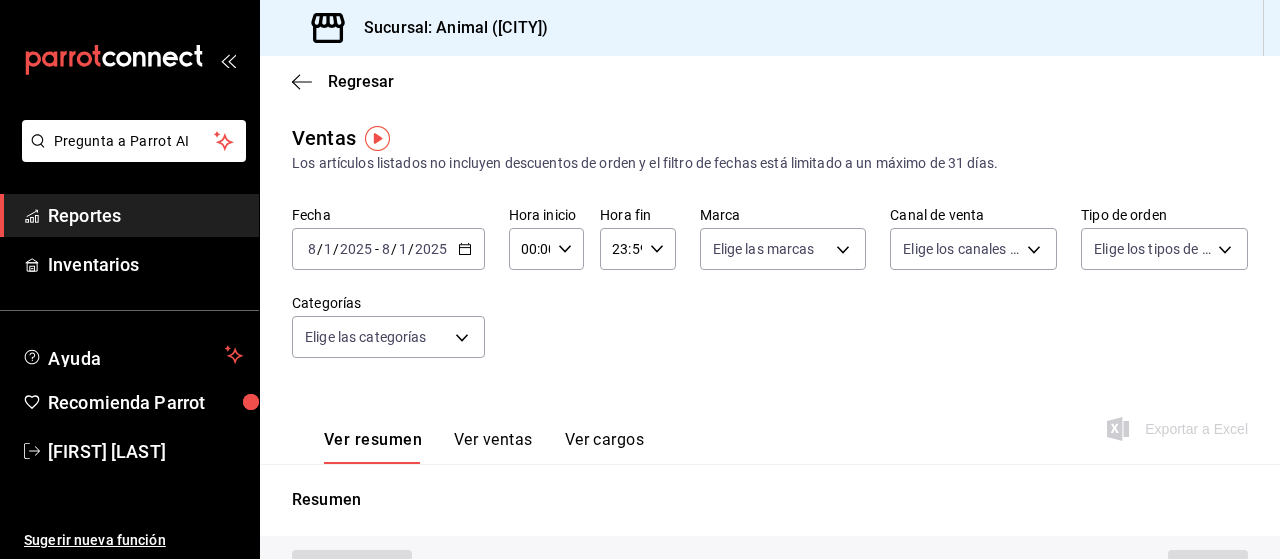 type on "05:00" 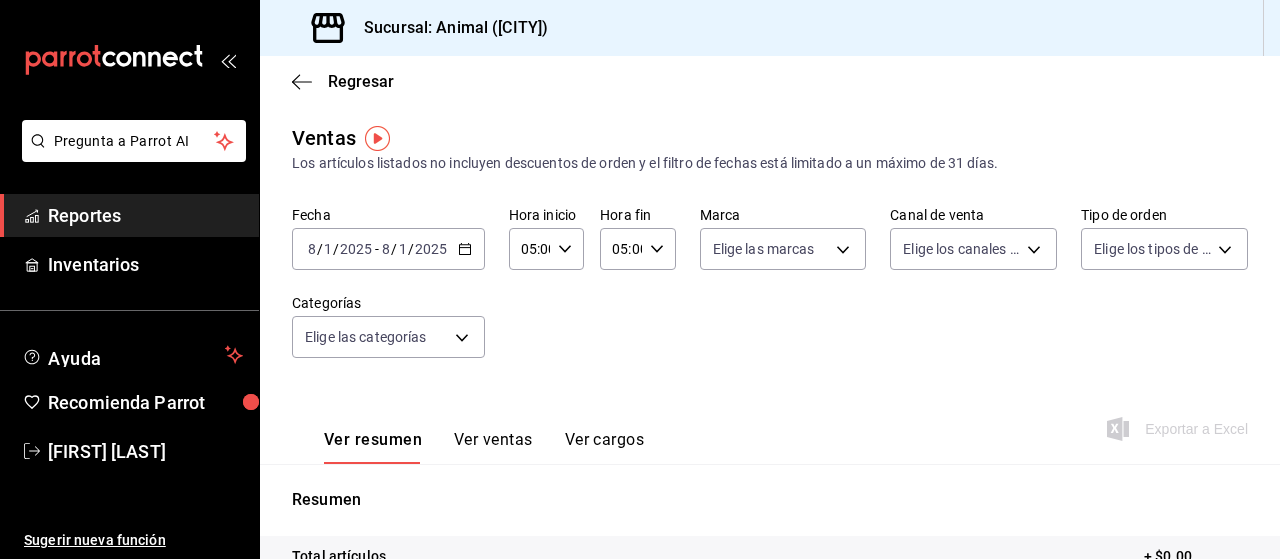 click 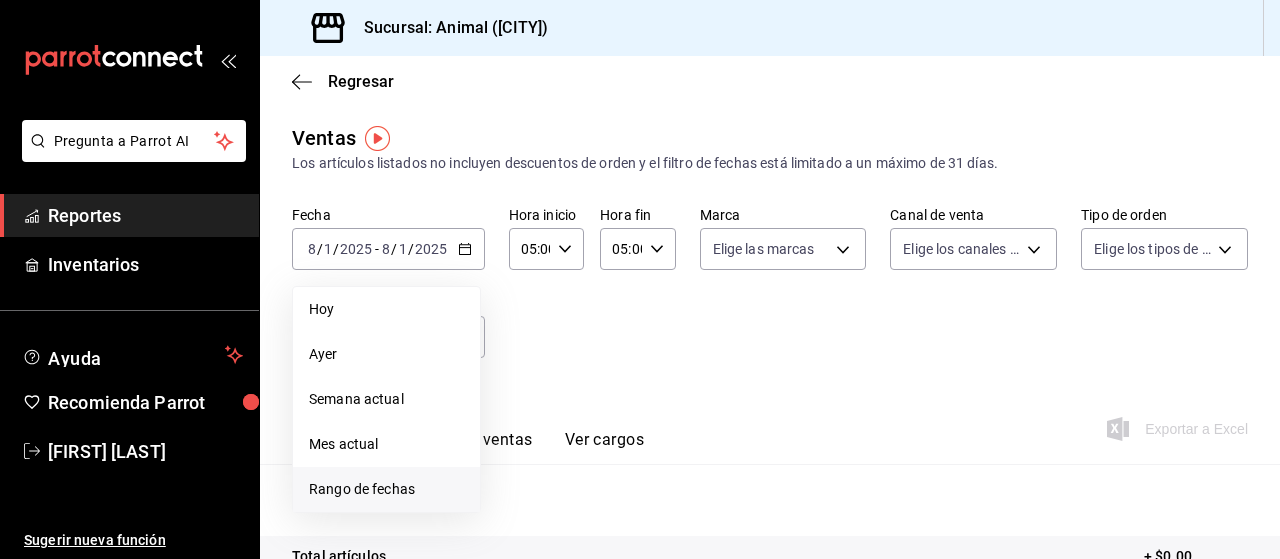 click on "Rango de fechas" at bounding box center (386, 489) 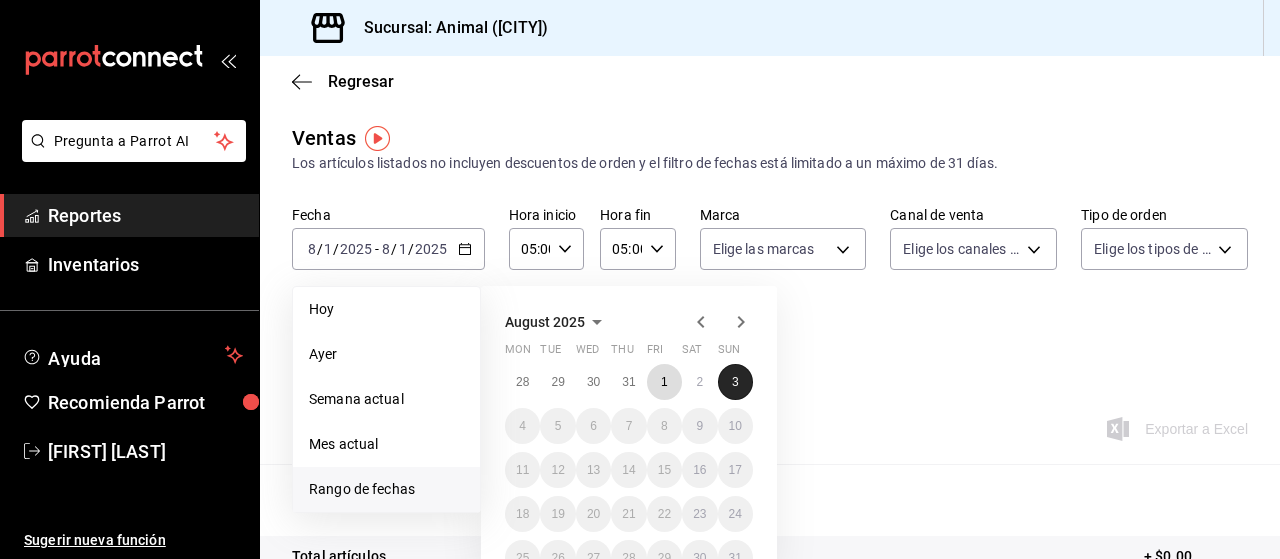 drag, startPoint x: 668, startPoint y: 387, endPoint x: 742, endPoint y: 386, distance: 74.00676 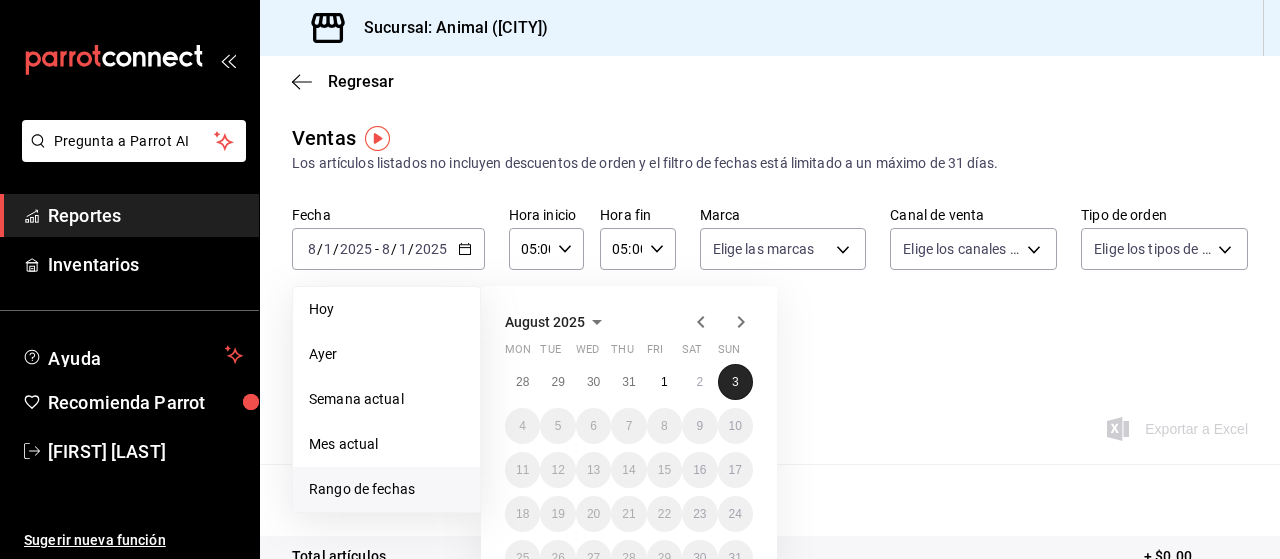 click on "3" at bounding box center [735, 382] 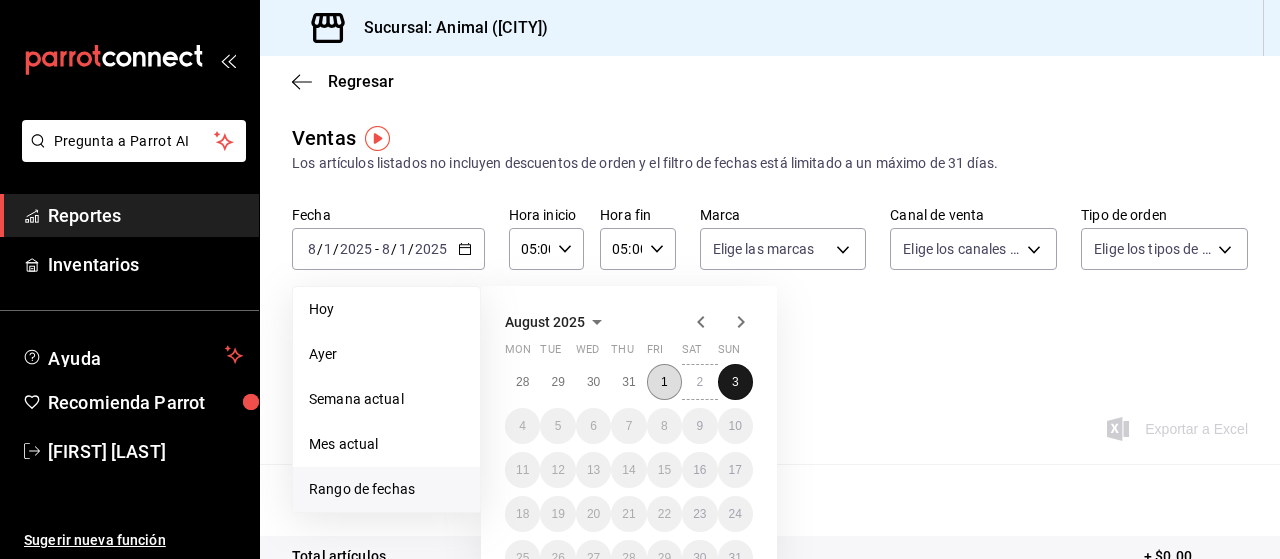 drag, startPoint x: 742, startPoint y: 386, endPoint x: 664, endPoint y: 391, distance: 78.160095 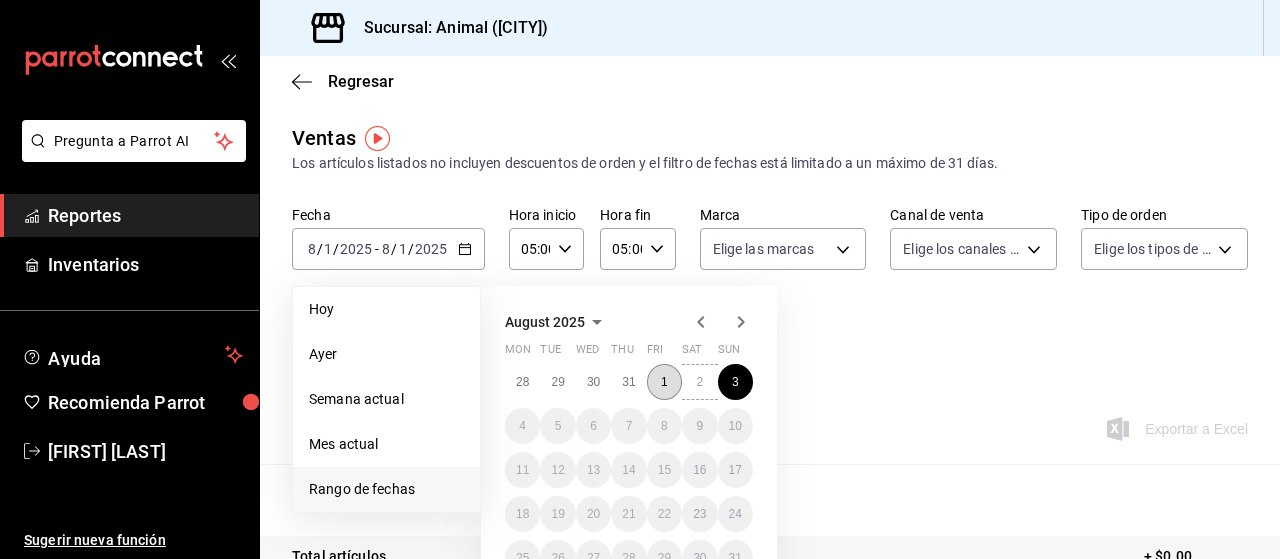 click on "1" at bounding box center [664, 382] 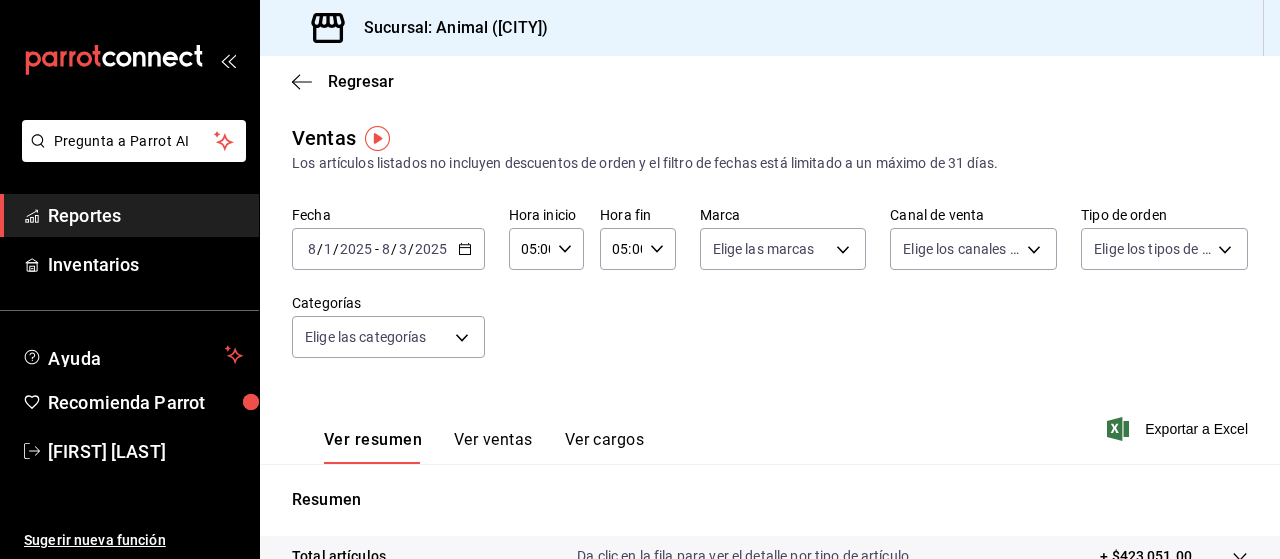 click 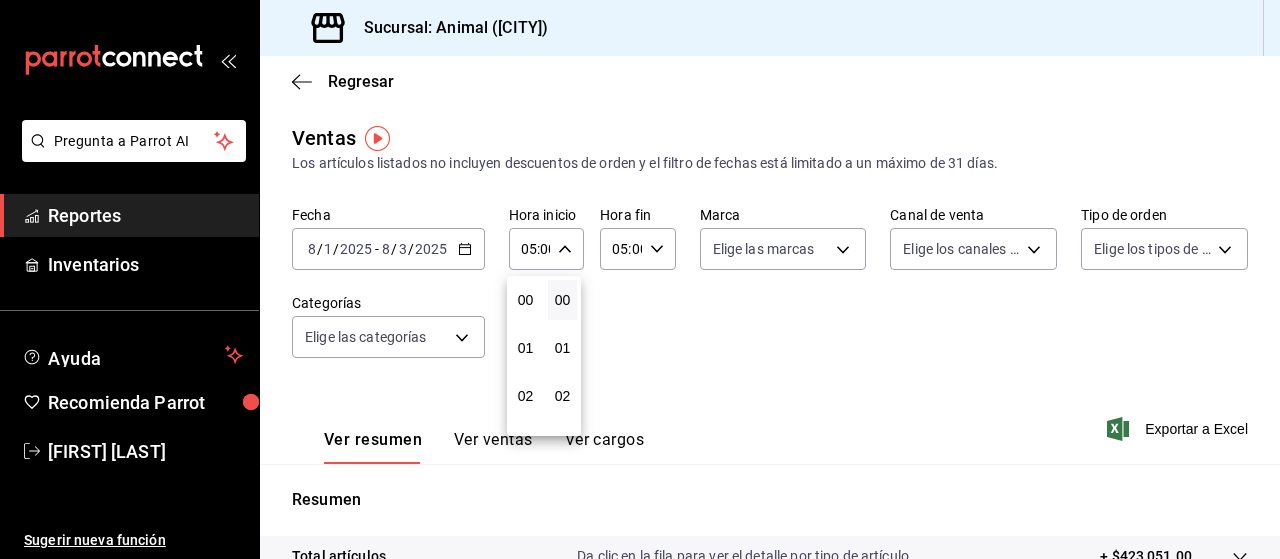 scroll, scrollTop: 240, scrollLeft: 0, axis: vertical 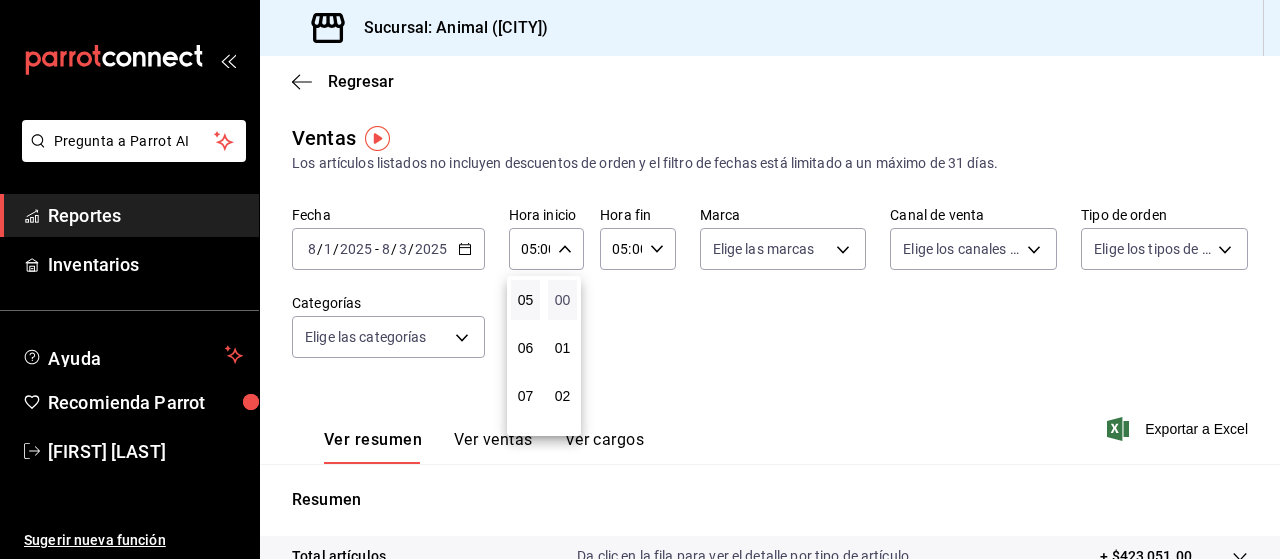 click on "00" at bounding box center [562, 300] 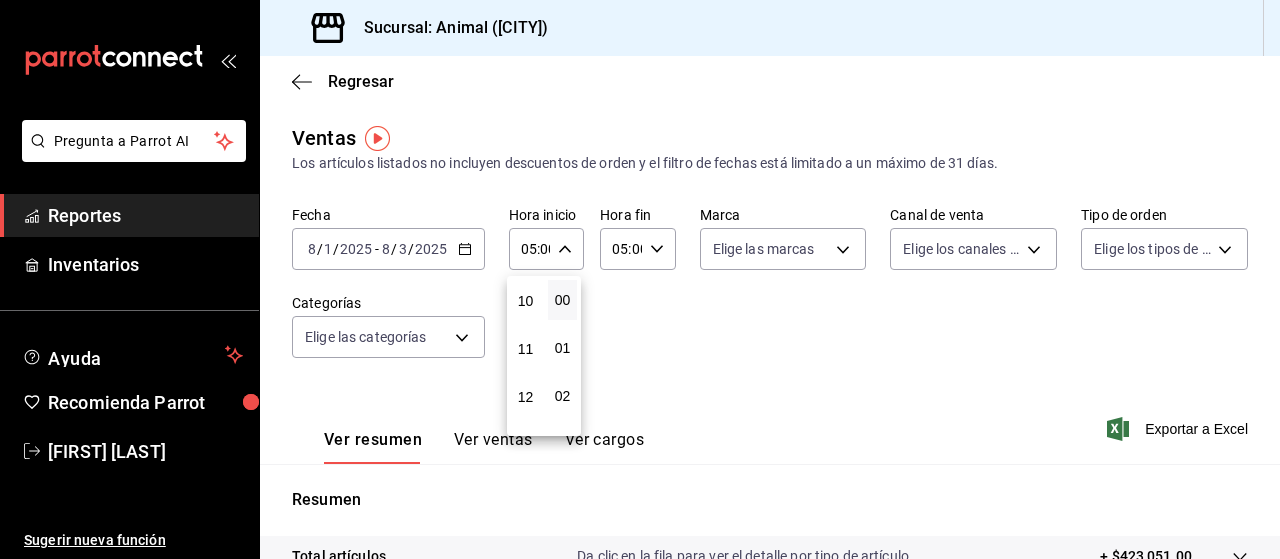 scroll, scrollTop: 0, scrollLeft: 0, axis: both 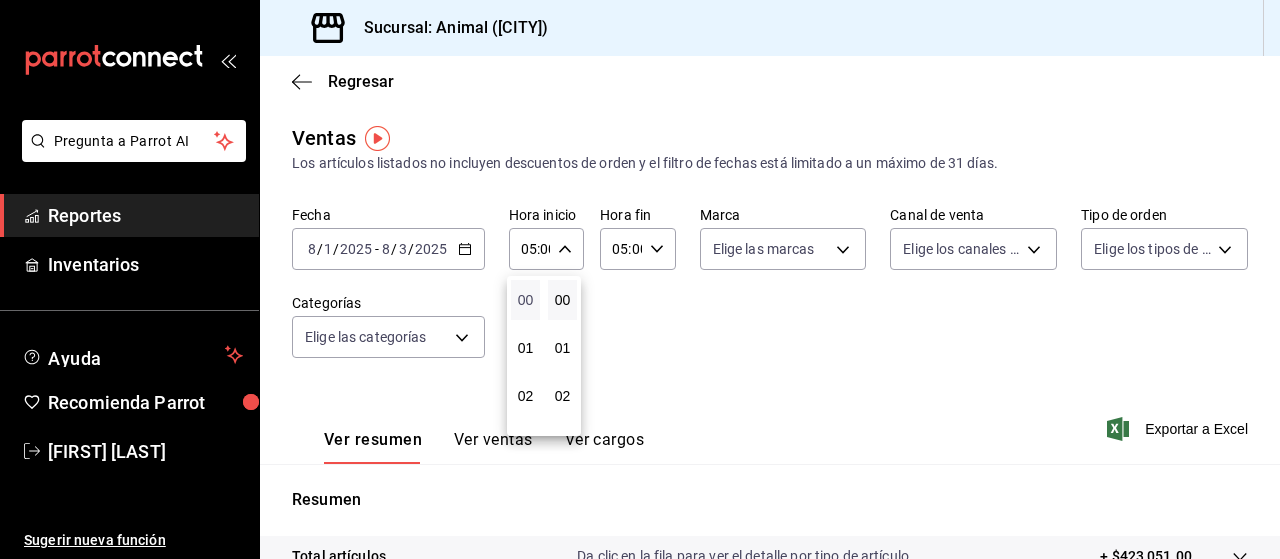 click on "00" at bounding box center [525, 300] 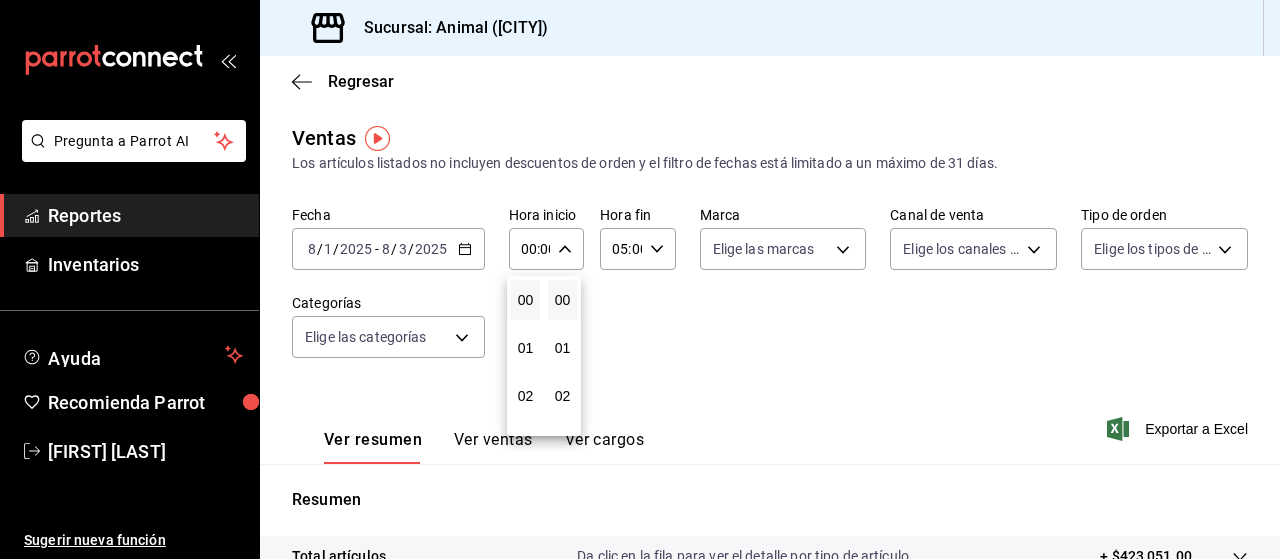 click at bounding box center (640, 279) 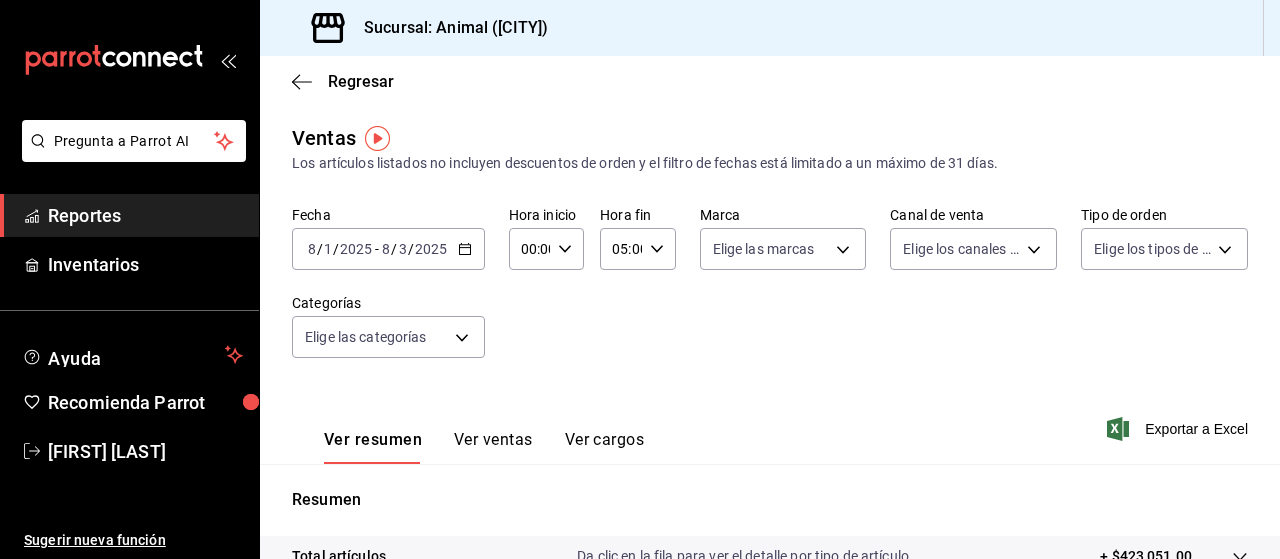 click on "05:00 Hora fin" at bounding box center [637, 249] 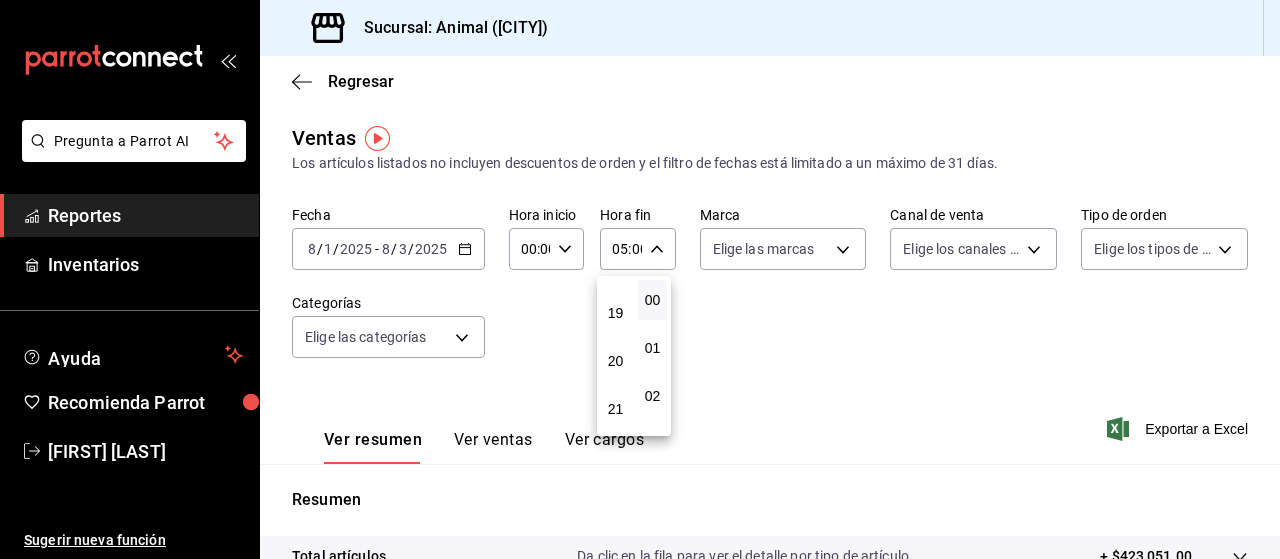scroll, scrollTop: 992, scrollLeft: 0, axis: vertical 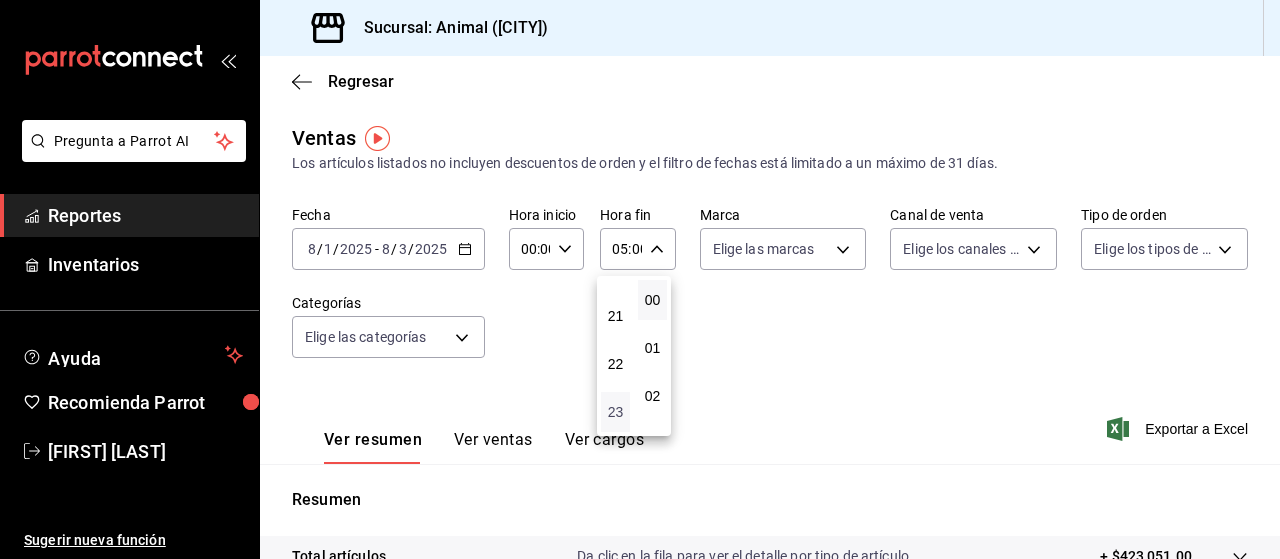 click on "23" at bounding box center (615, 412) 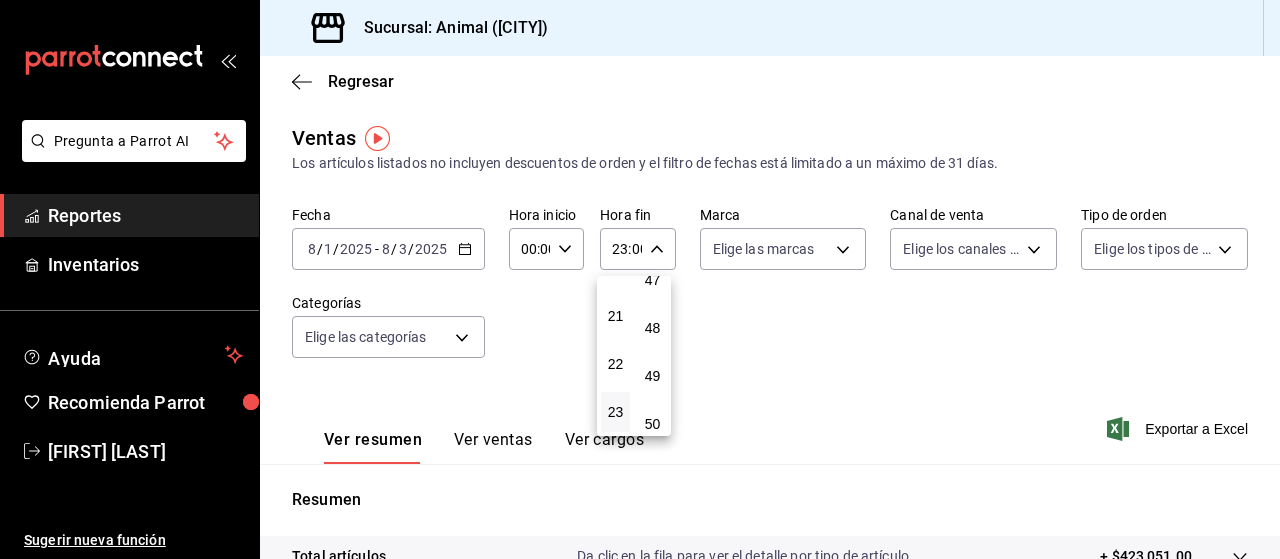 scroll, scrollTop: 2720, scrollLeft: 0, axis: vertical 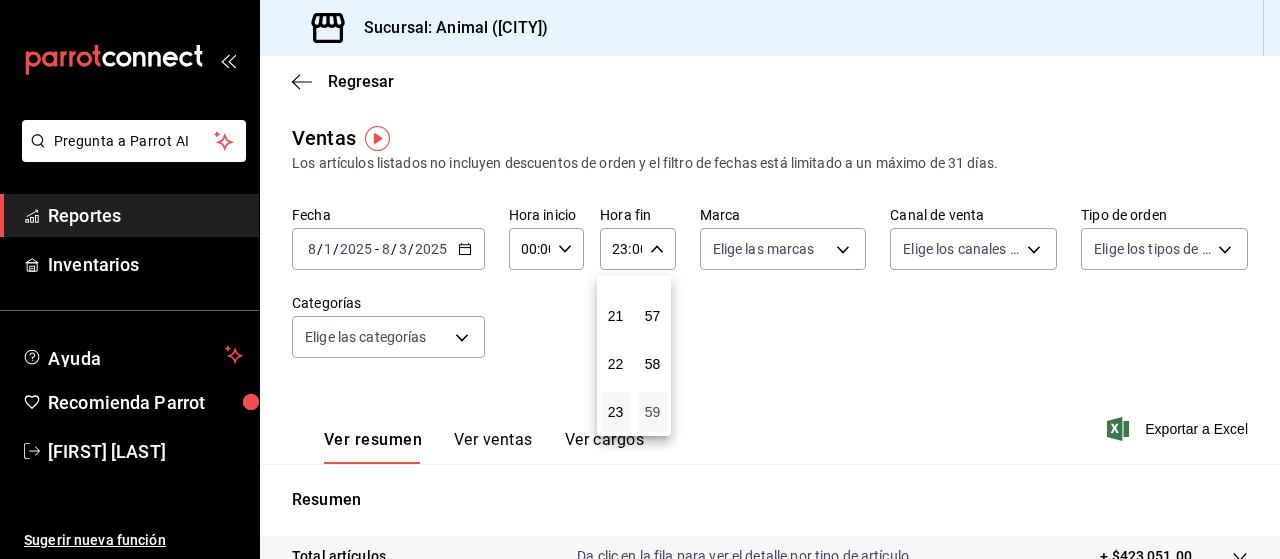 click on "59" at bounding box center [652, 412] 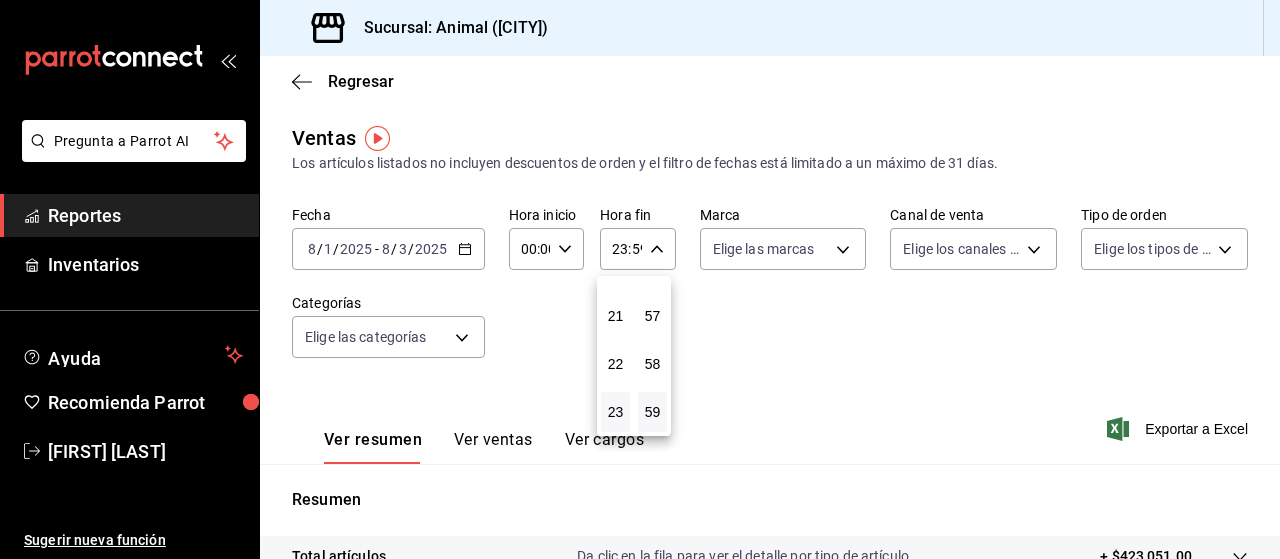 click at bounding box center [640, 279] 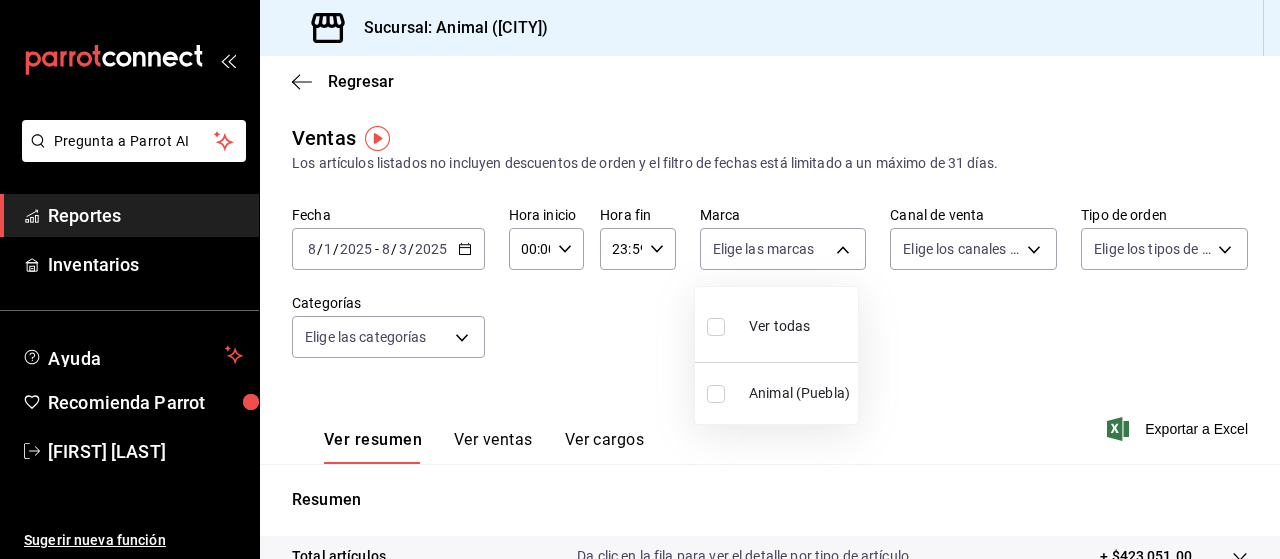 click on "Pregunta a Parrot AI Reportes   Inventarios   Ayuda Recomienda Parrot   [FIRST] [LAST]   Sugerir nueva función   Sucursal: Animal ([CITY]) Regresar Ventas Los artículos listados no incluyen descuentos de orden y el filtro de fechas está limitado a un máximo de 31 días. Fecha [DATE] [DATE] - [DATE] [DATE] Hora inicio 00:00 Hora inicio Hora fin 23:59 Hora fin Marca Elige las marcas Canal de venta Elige los canales de venta Tipo de orden Elige los tipos de orden Categorías Elige las categorías Ver resumen Ver ventas Ver cargos Exportar a Excel Resumen Total artículos Da clic en la fila para ver el detalle por tipo de artículo + $[PRICE] Cargos por servicio + $[PRICE] Venta bruta = $[PRICE] Descuentos totales - $[PRICE] Certificados de regalo - $[PRICE] Venta total = $[PRICE] Impuestos - $[PRICE] Venta neta = $[PRICE] Pregunta a Parrot AI Reportes   Inventarios   Ayuda Recomienda Parrot   [FIRST] [LAST]   Sugerir nueva función   GANA 1 MES GRATIS EN TU SUSCRIPCIÓN AQUÍ" at bounding box center [640, 279] 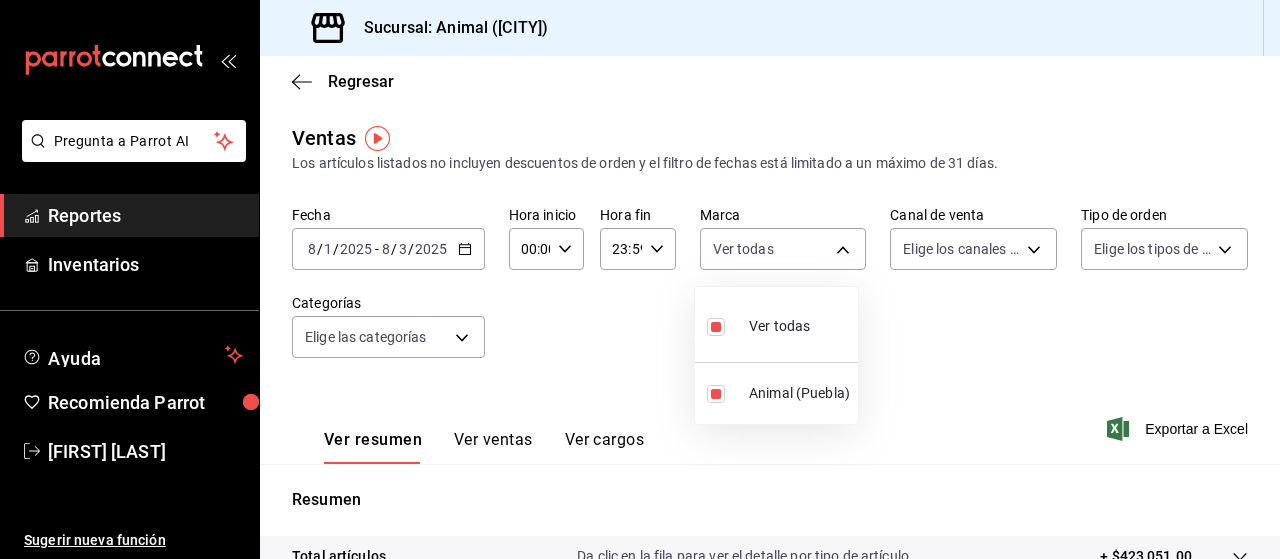 click at bounding box center [640, 279] 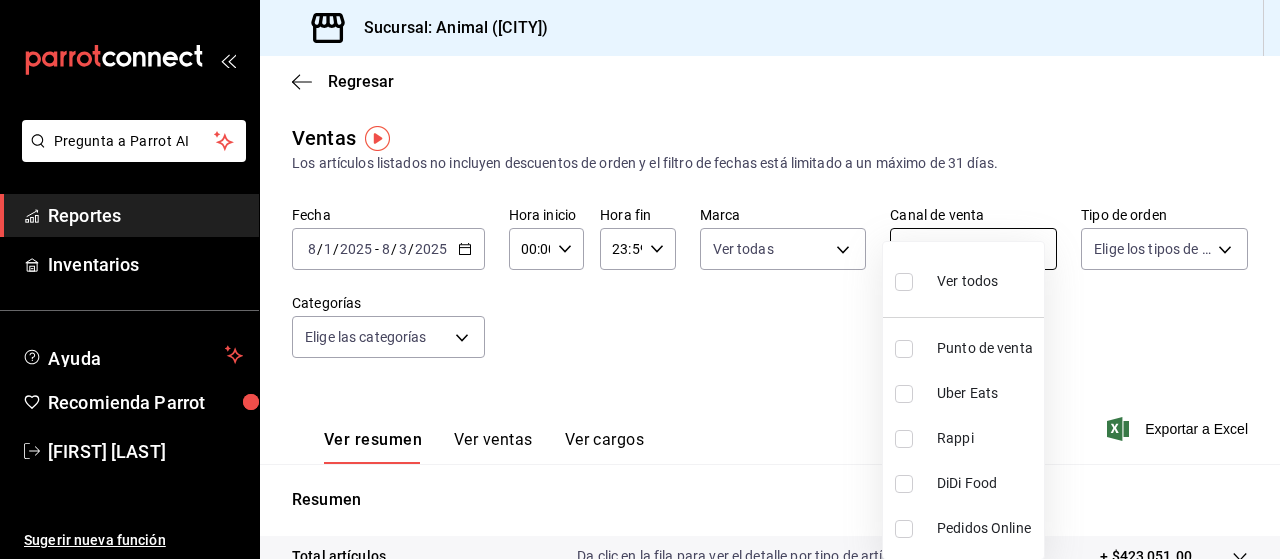 click on "Pregunta a Parrot AI Reportes   Inventarios   Ayuda Recomienda Parrot   [FIRST] [LAST]   Sugerir nueva función   Sucursal: Animal ([CITY]) Regresar Ventas Los artículos listados no incluyen descuentos de orden y el filtro de fechas está limitado a un máximo de 31 días. Fecha [DATE] [DATE] - [DATE] [DATE] Hora inicio 00:00 Hora inicio Hora fin 23:59 Hora fin Marca Ver todas [UUID] Canal de venta Elige los canales de venta Tipo de orden Elige los tipos de orden Categorías Elige las categorías Ver resumen Ver ventas Ver cargos Exportar a Excel Resumen Total artículos Da clic en la fila para ver el detalle por tipo de artículo + $[PRICE] Cargos por servicio + $[PRICE] Venta bruta = $[PRICE] Descuentos totales - $[PRICE] Certificados de regalo - $[PRICE] Venta total = $[PRICE] Impuestos - $[PRICE] Venta neta = $[PRICE] Pregunta a Parrot AI Reportes   Inventarios   Ayuda Recomienda Parrot   [FIRST] [LAST]   Sugerir nueva función   Ver video tutorial" at bounding box center (640, 279) 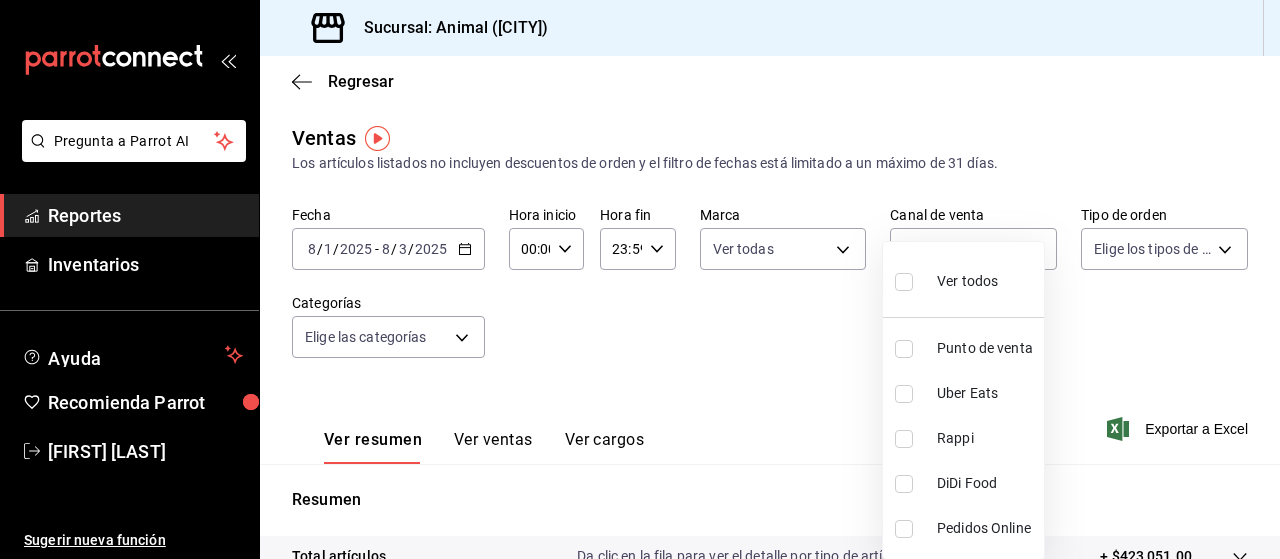 click on "Ver todos" at bounding box center (967, 281) 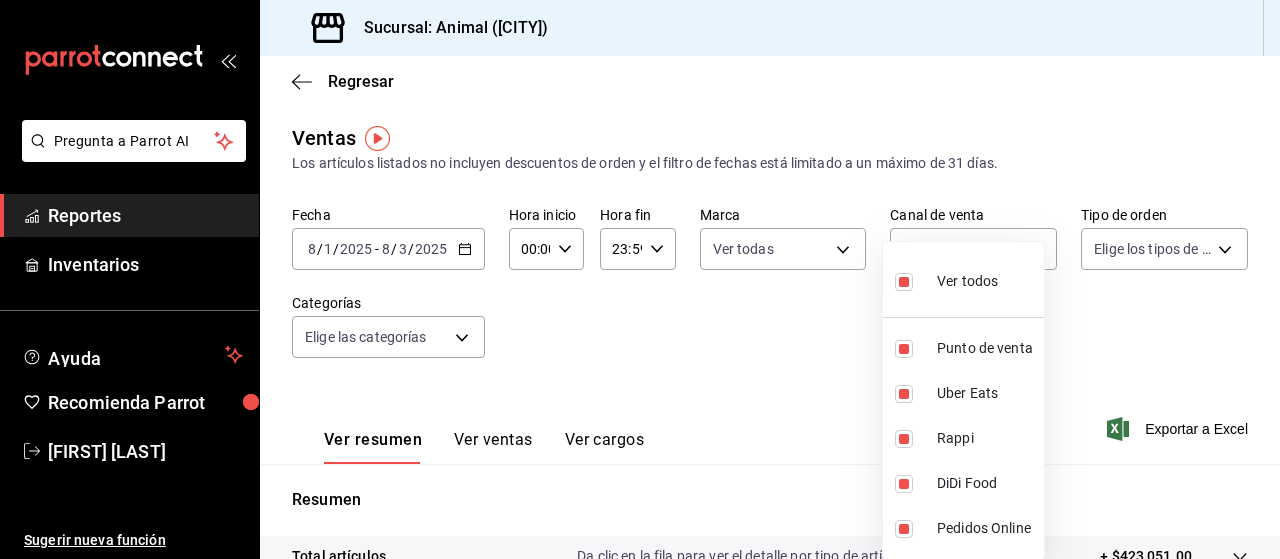 click at bounding box center (640, 279) 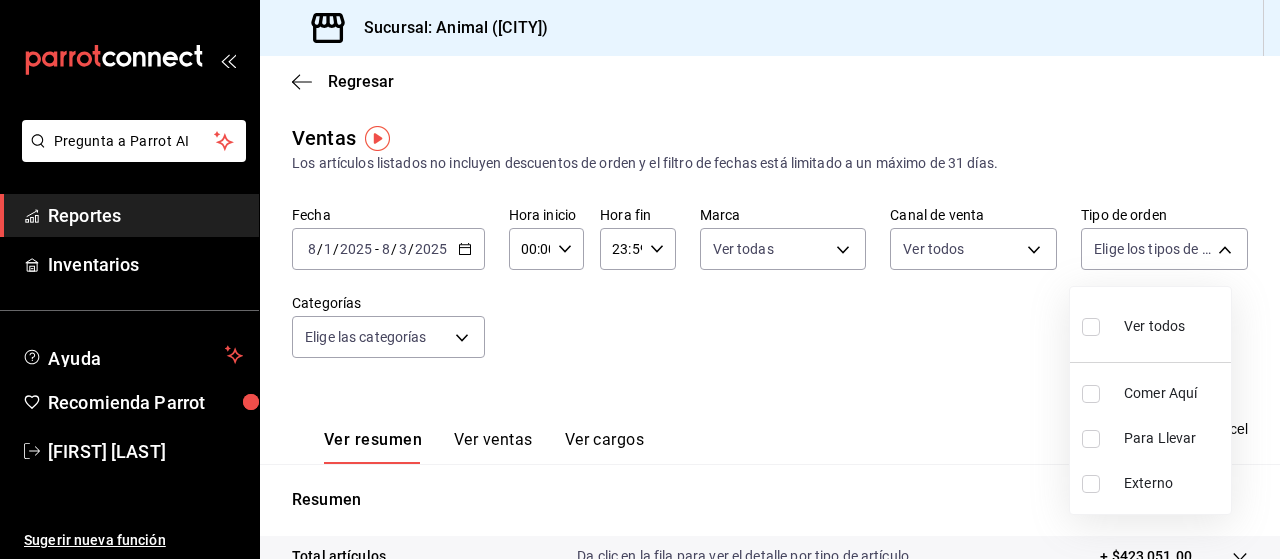 click on "Pregunta a Parrot AI Reportes   Inventarios   Ayuda Recomienda Parrot   [FIRST] [LAST]   Sugerir nueva función   Sucursal: Animal ([CITY]) Regresar Ventas Los artículos listados no incluyen descuentos de orden y el filtro de fechas está limitado a un máximo de 31 días. Fecha [DATE] [DATE] - [DATE] [DATE] Hora inicio 00:00 Hora inicio Hora fin 23:59 Hora fin Marca Ver todas [UUID] Canal de venta Ver todos PARROT,UBER_EATS,RAPPI,DIDI_FOOD,ONLINE Tipo de orden Elige los tipos de orden Categorías Elige las categorías Ver resumen Ver ventas Ver cargos Exportar a Excel Resumen Total artículos Da clic en la fila para ver el detalle por tipo de artículo + $[PRICE] Cargos por servicio + $[PRICE] Venta bruta = $[PRICE] Descuentos totales - $[PRICE] Certificados de regalo - $[PRICE] Venta total = $[PRICE] Impuestos - $[PRICE] Venta neta = $[PRICE] Pregunta a Parrot AI Reportes   Inventarios   Ayuda Recomienda Parrot   [FIRST] [LAST]     Ver video tutorial" at bounding box center (640, 279) 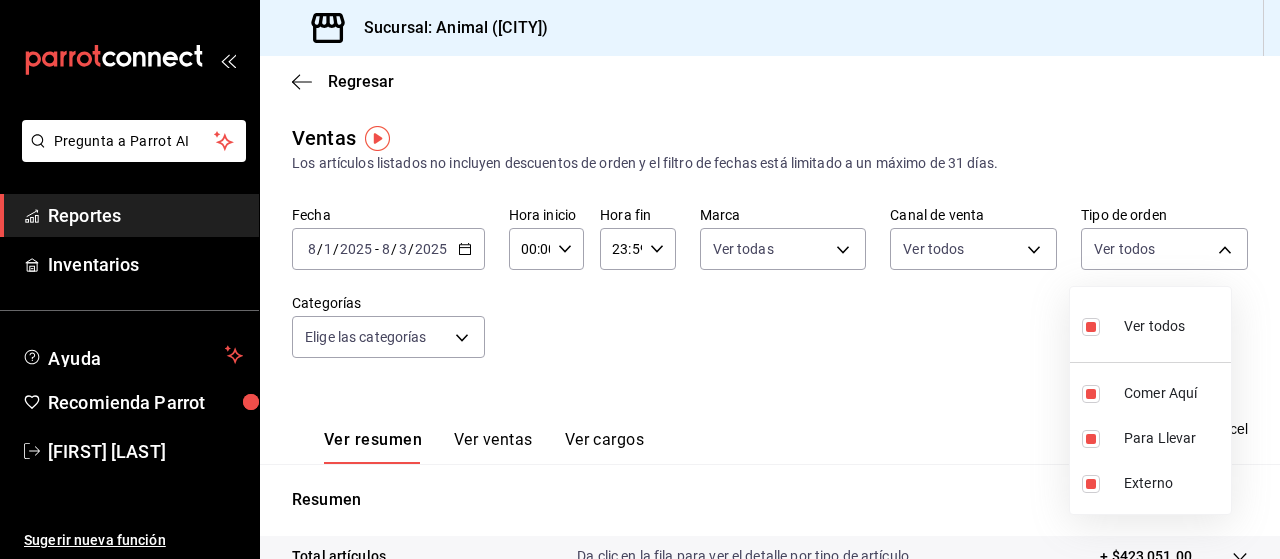 click at bounding box center (640, 279) 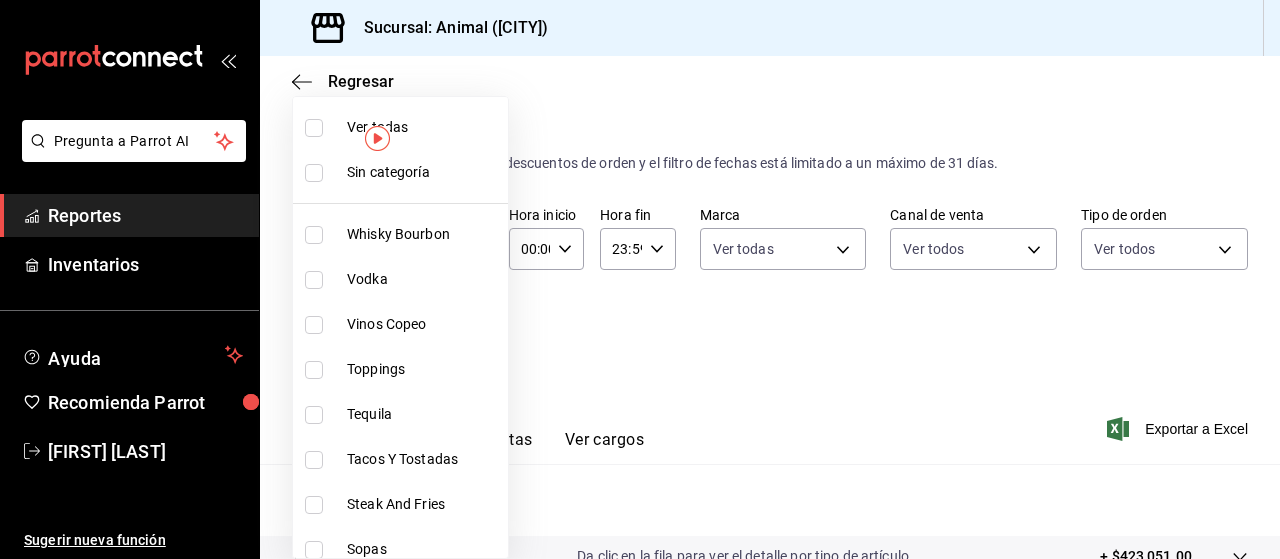 click on "Pregunta a Parrot AI Reportes   Inventarios   Ayuda Recomienda Parrot   [FIRST] [LAST]   Sugerir nueva función   Sucursal: Animal ([CITY]) Regresar Ventas Los artículos listados no incluyen descuentos de orden y el filtro de fechas está limitado a un máximo de 31 días. Fecha [DATE] [DATE] - [DATE] [DATE] Hora inicio 00:00 Hora inicio Hora fin 23:59 Hora fin Marca Ver todas [UUID] Canal de venta Ver todos PARROT,UBER_EATS,RAPPI,DIDI_FOOD,ONLINE Tipo de orden Ver todas [UUID],[UUID],[UUID] Categorías Elige las categorías Ver resumen Ver ventas Ver cargos Exportar a Excel Resumen Total artículos Da clic en la fila para ver el detalle por tipo de artículo + $[PRICE] Cargos por servicio + $[PRICE] Venta bruta = $[PRICE] Descuentos totales - $[PRICE] Certificados de regalo - $[PRICE] Venta total = $[PRICE] Impuestos - $[PRICE] Venta neta = $[PRICE] Pregunta a Parrot AI Reportes     Ayuda" at bounding box center [640, 279] 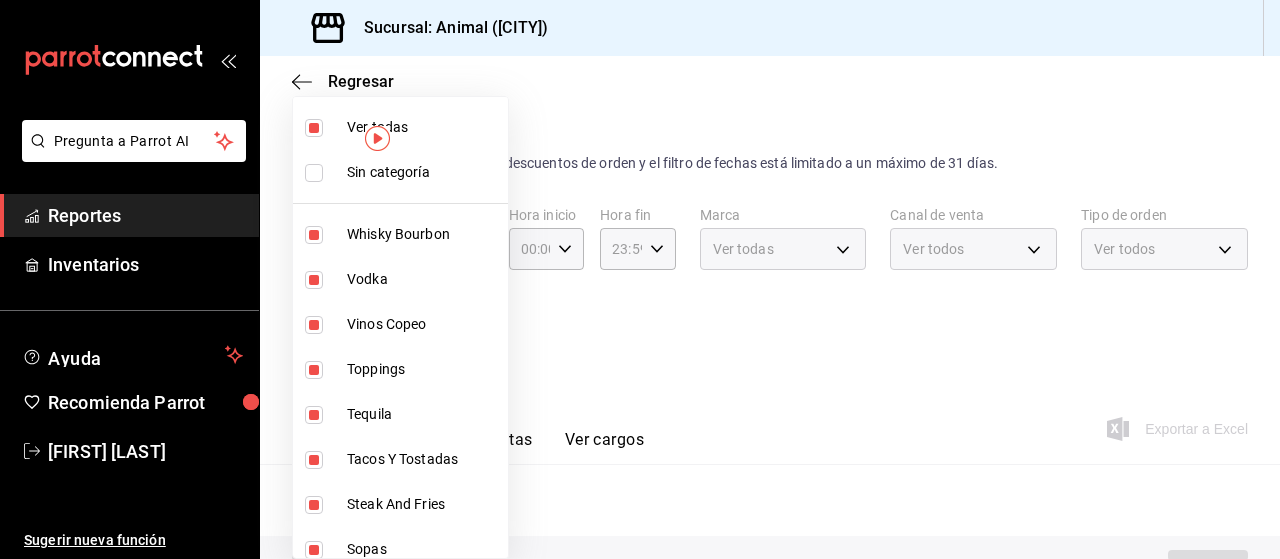click at bounding box center (640, 279) 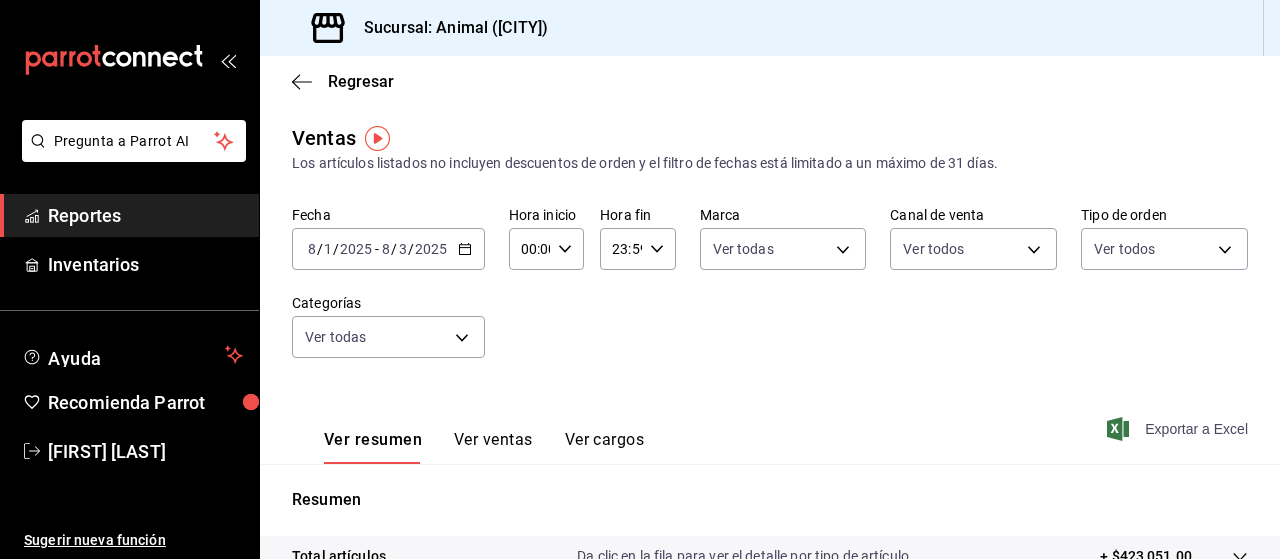 click on "Exportar a Excel" at bounding box center (1179, 429) 